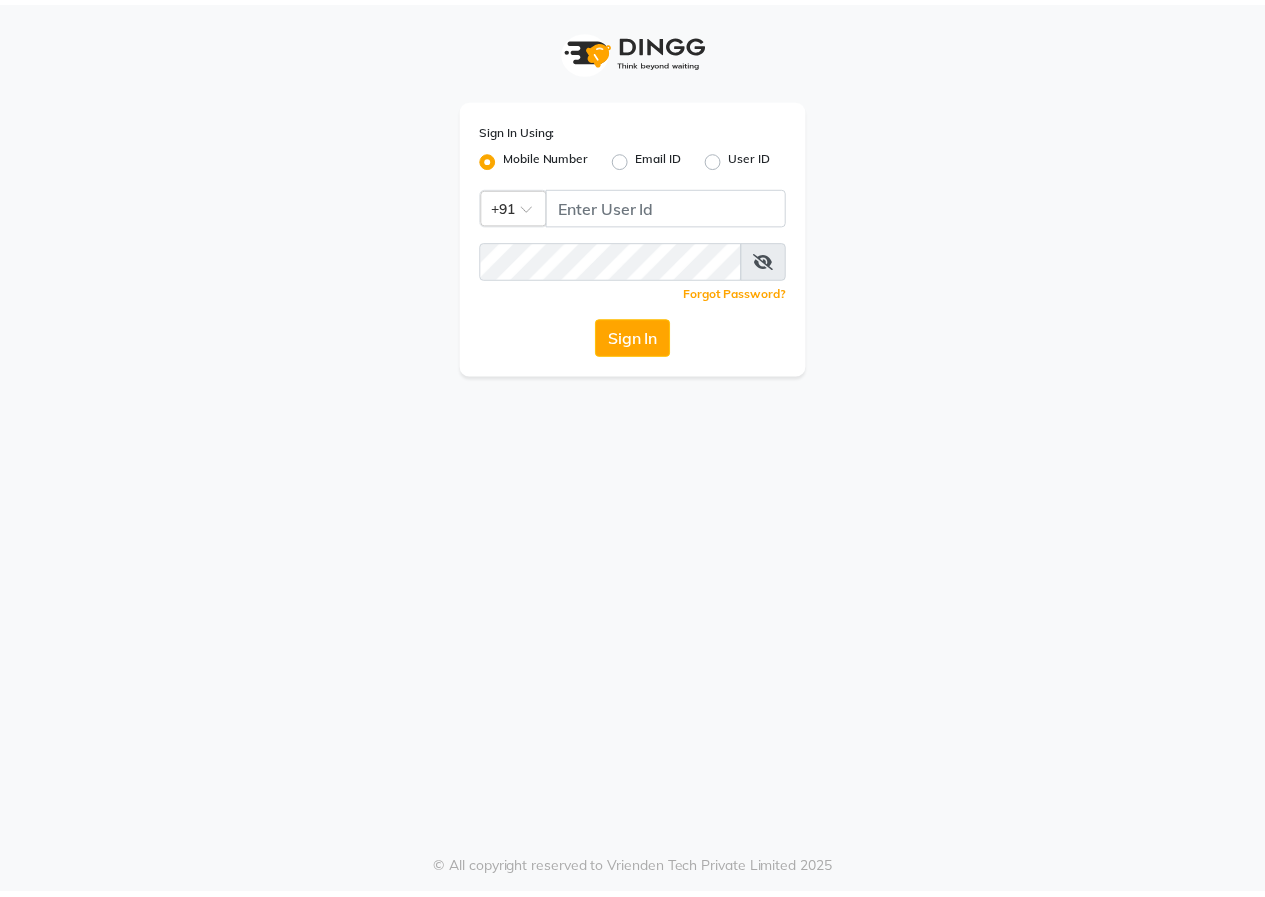 scroll, scrollTop: 0, scrollLeft: 0, axis: both 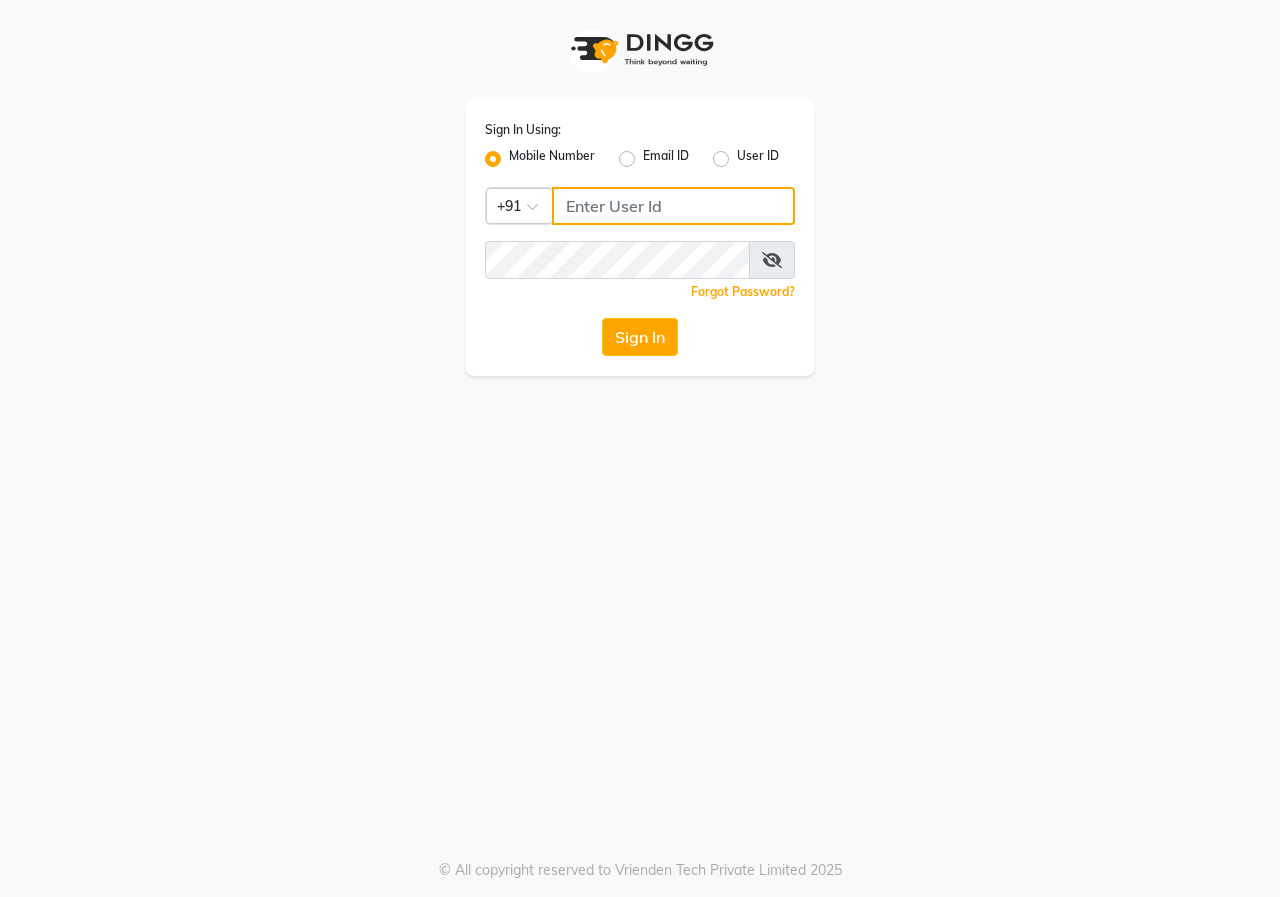 click on "[PHONE]" 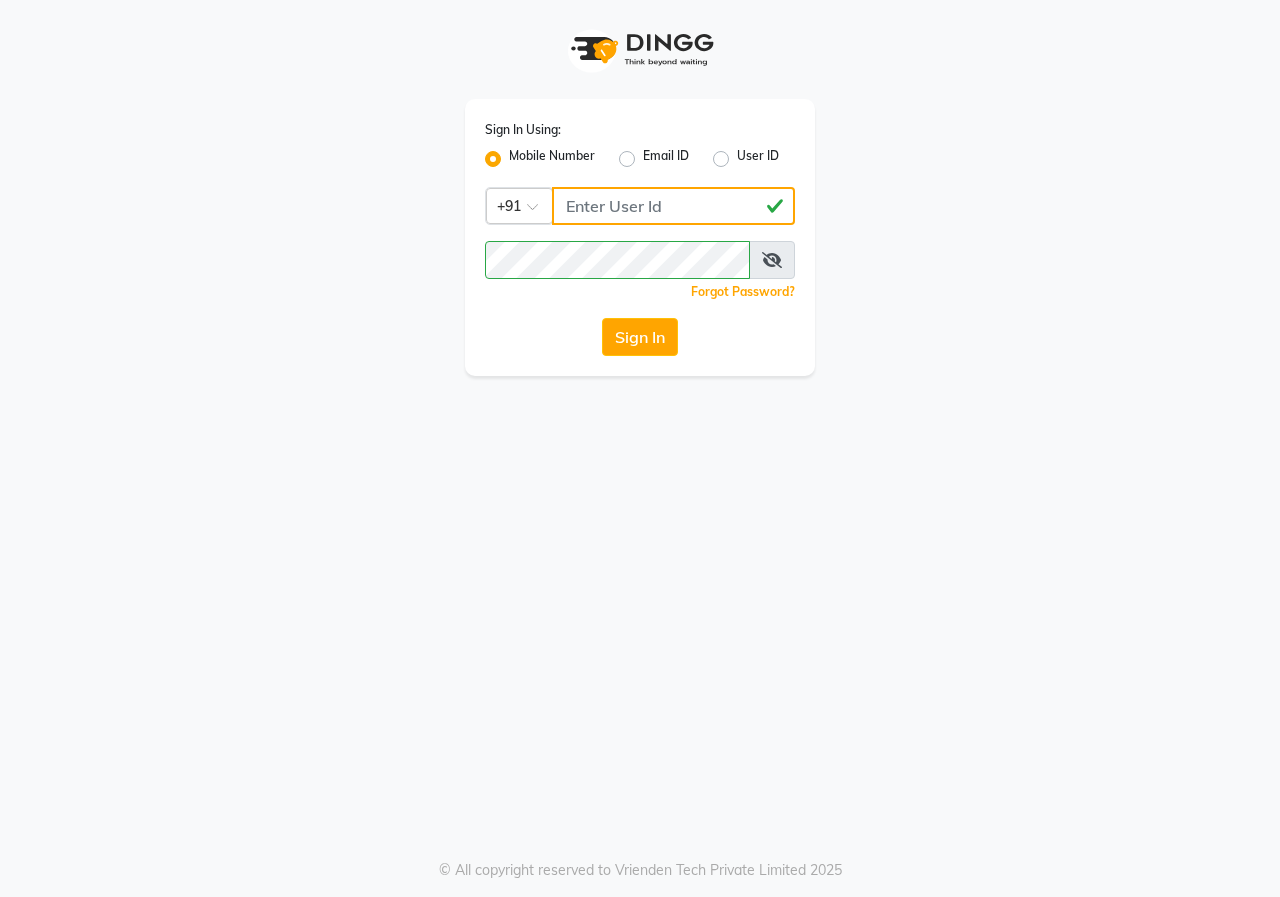 click on "[PHONE]" 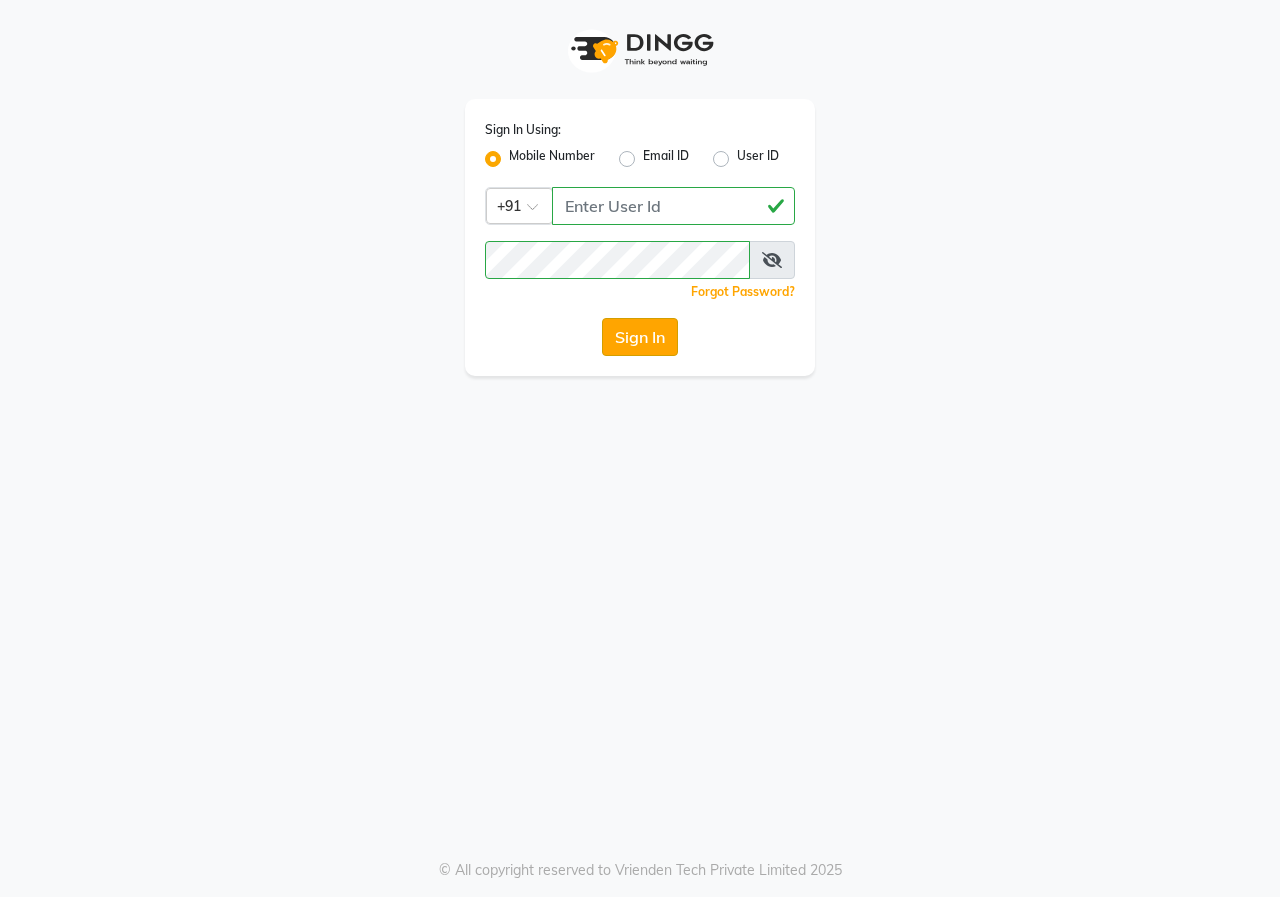 click on "Sign In" 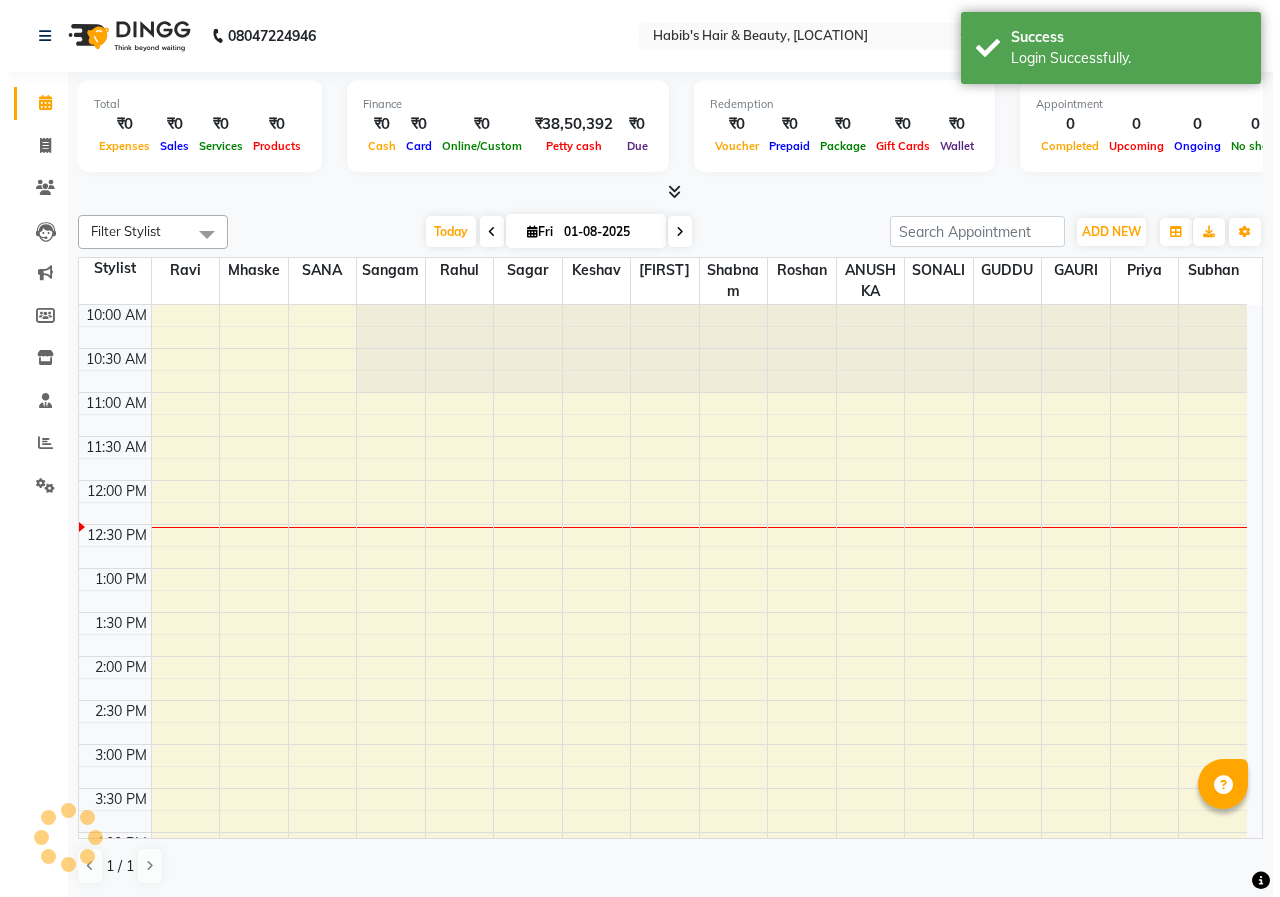 scroll, scrollTop: 0, scrollLeft: 0, axis: both 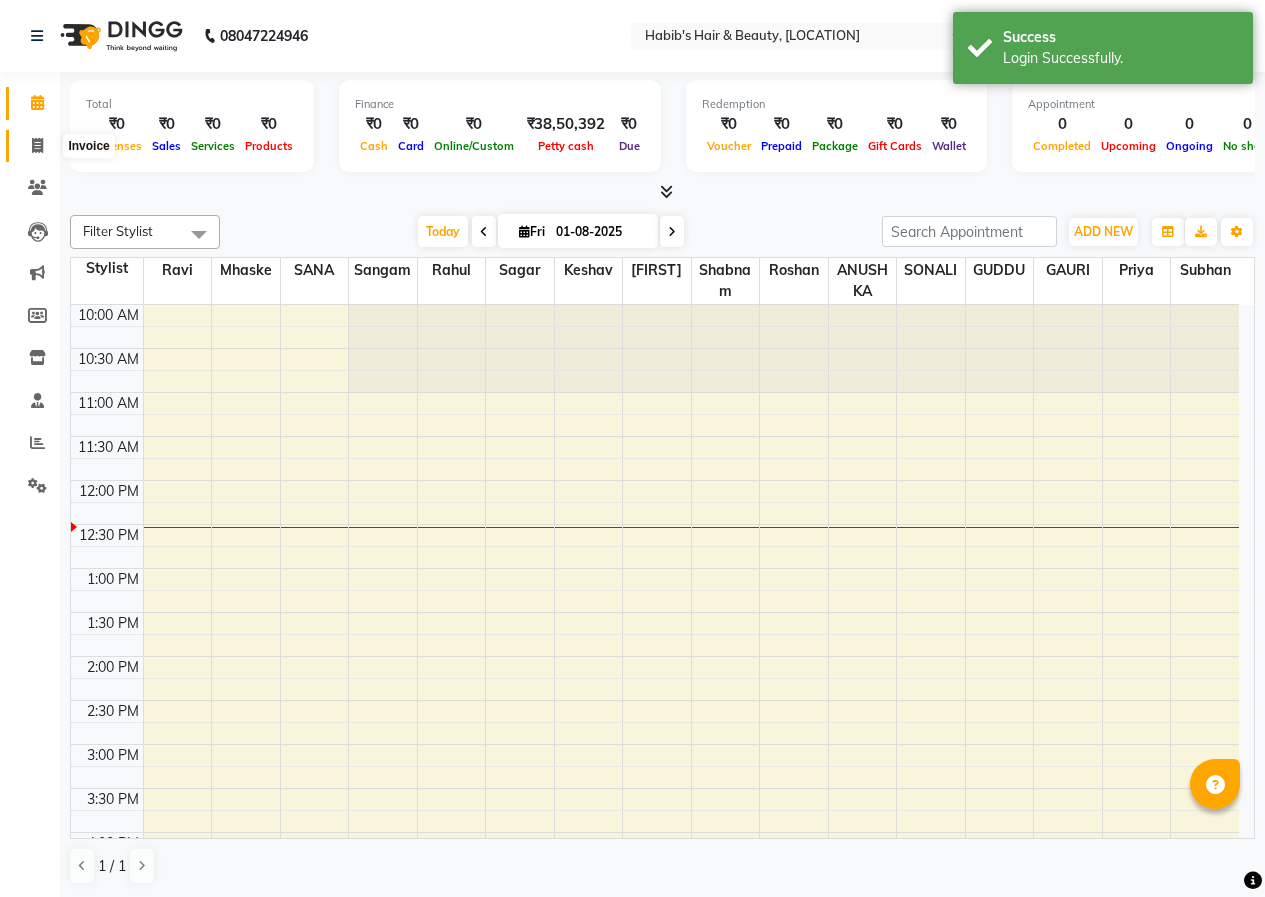 click 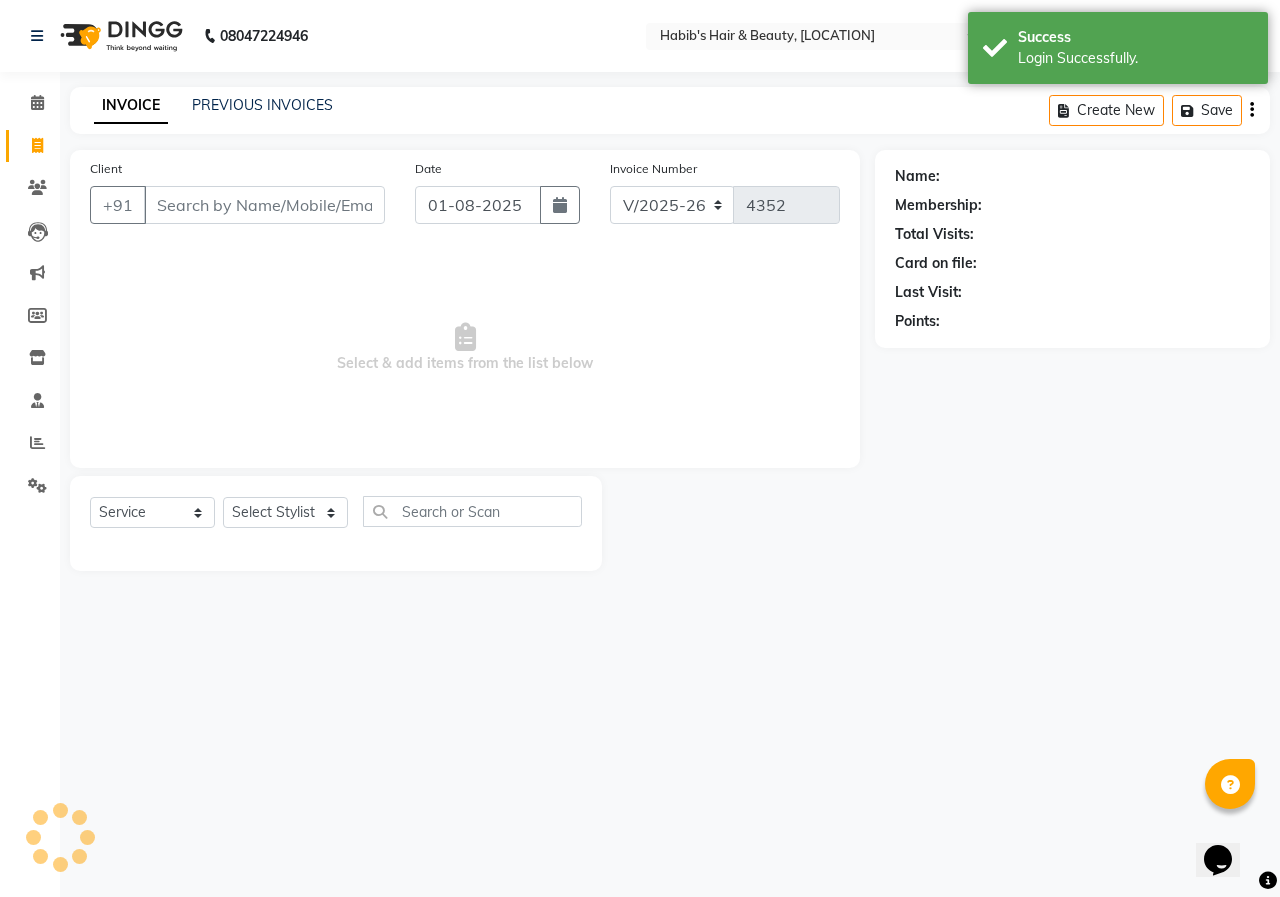 scroll, scrollTop: 0, scrollLeft: 0, axis: both 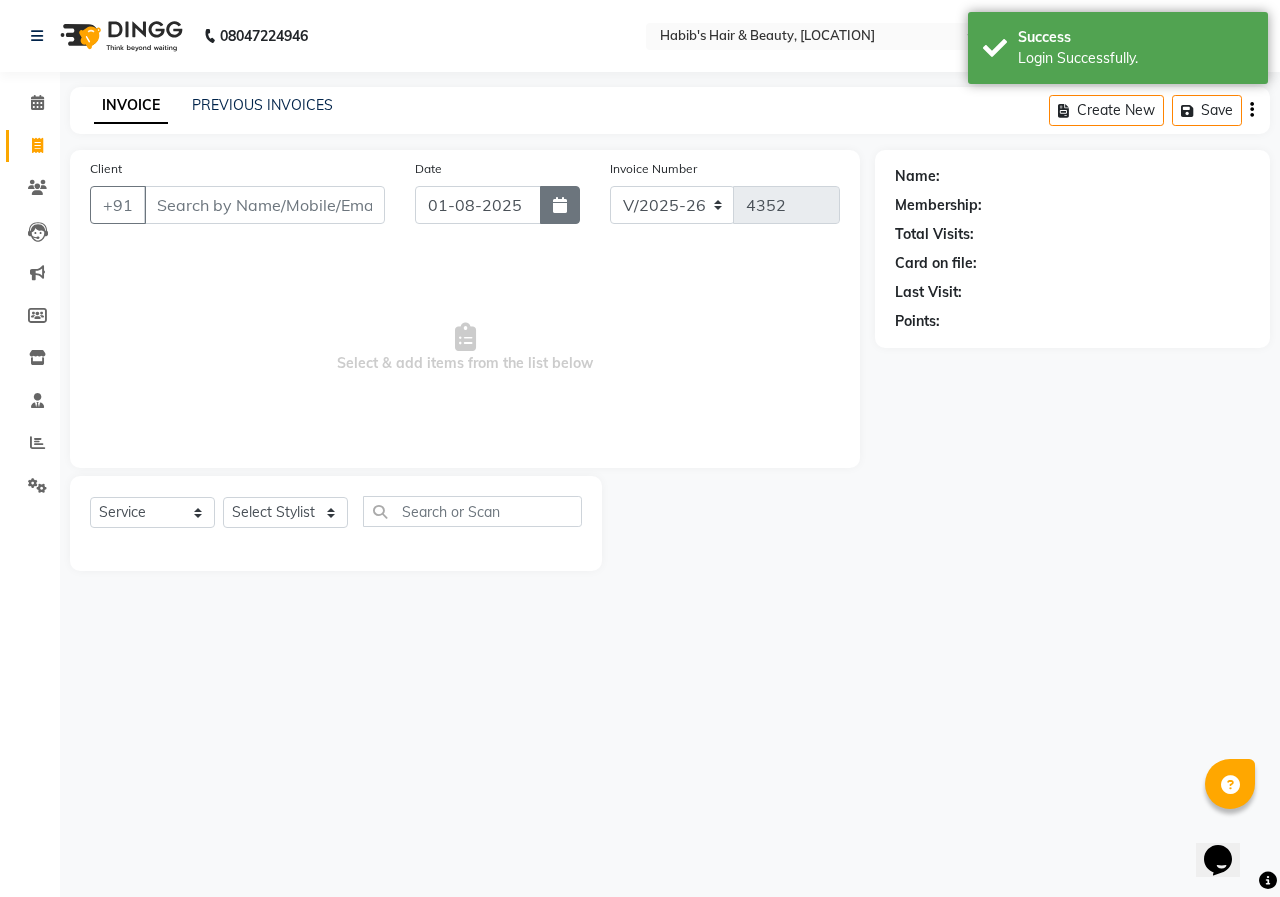 click 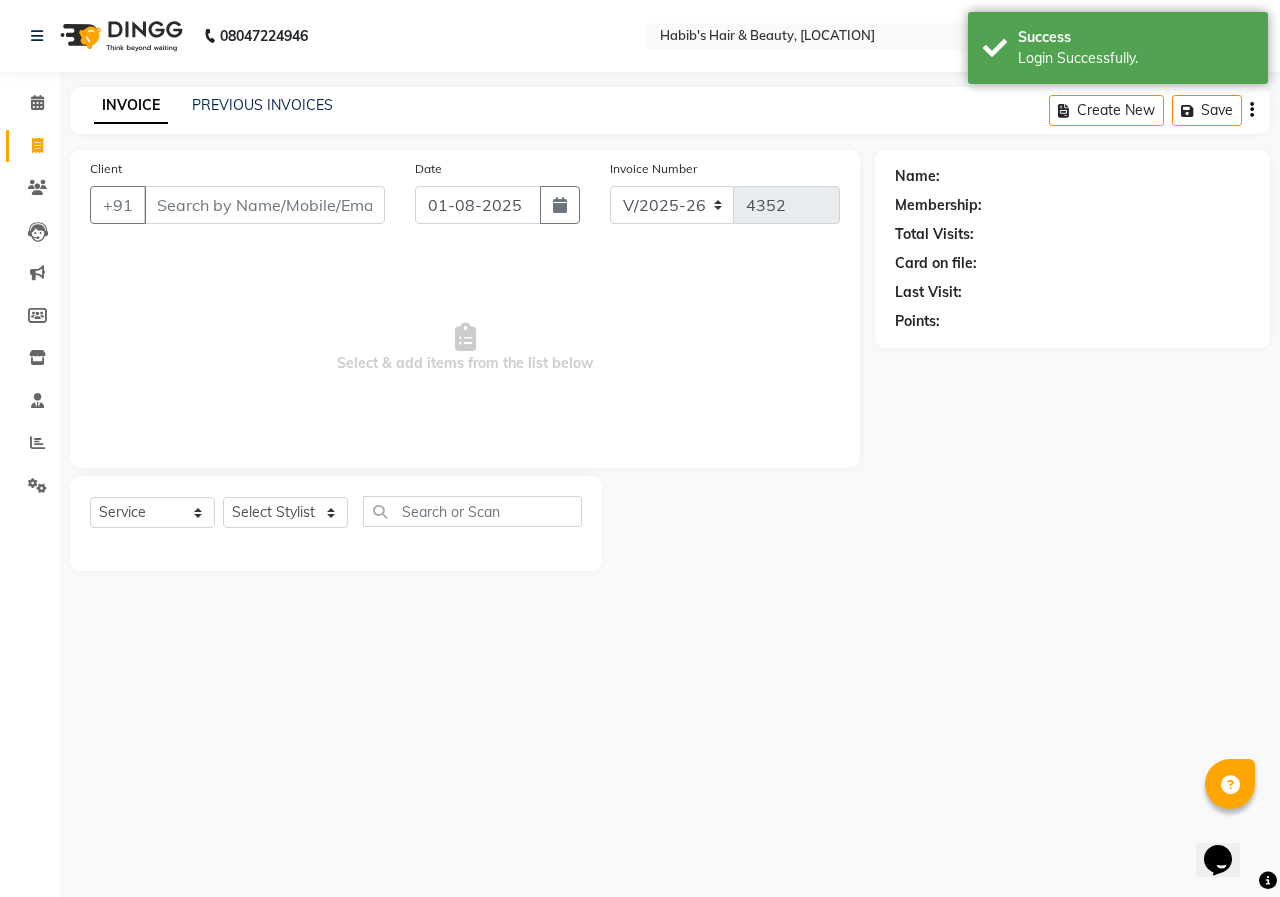 select on "8" 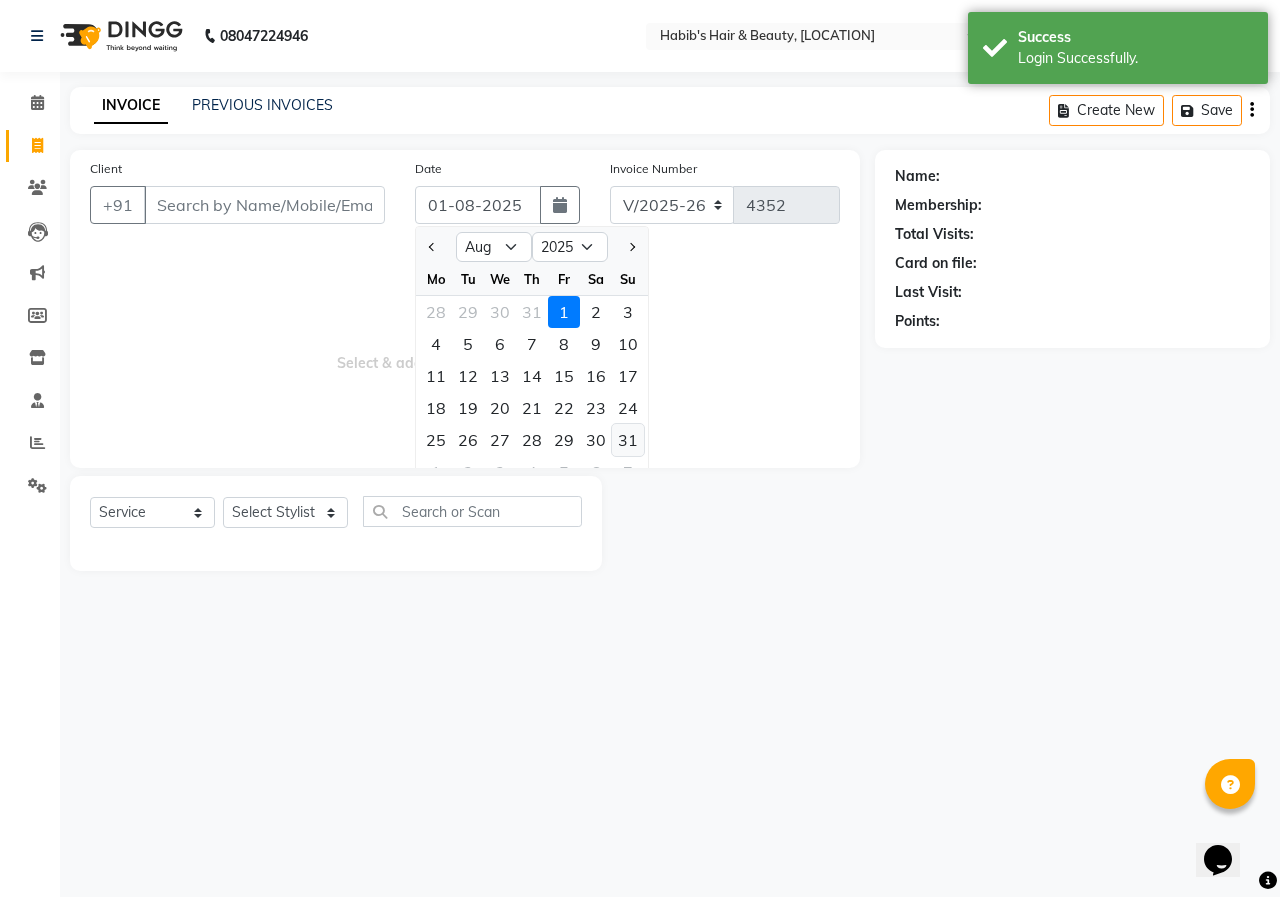 click on "31" 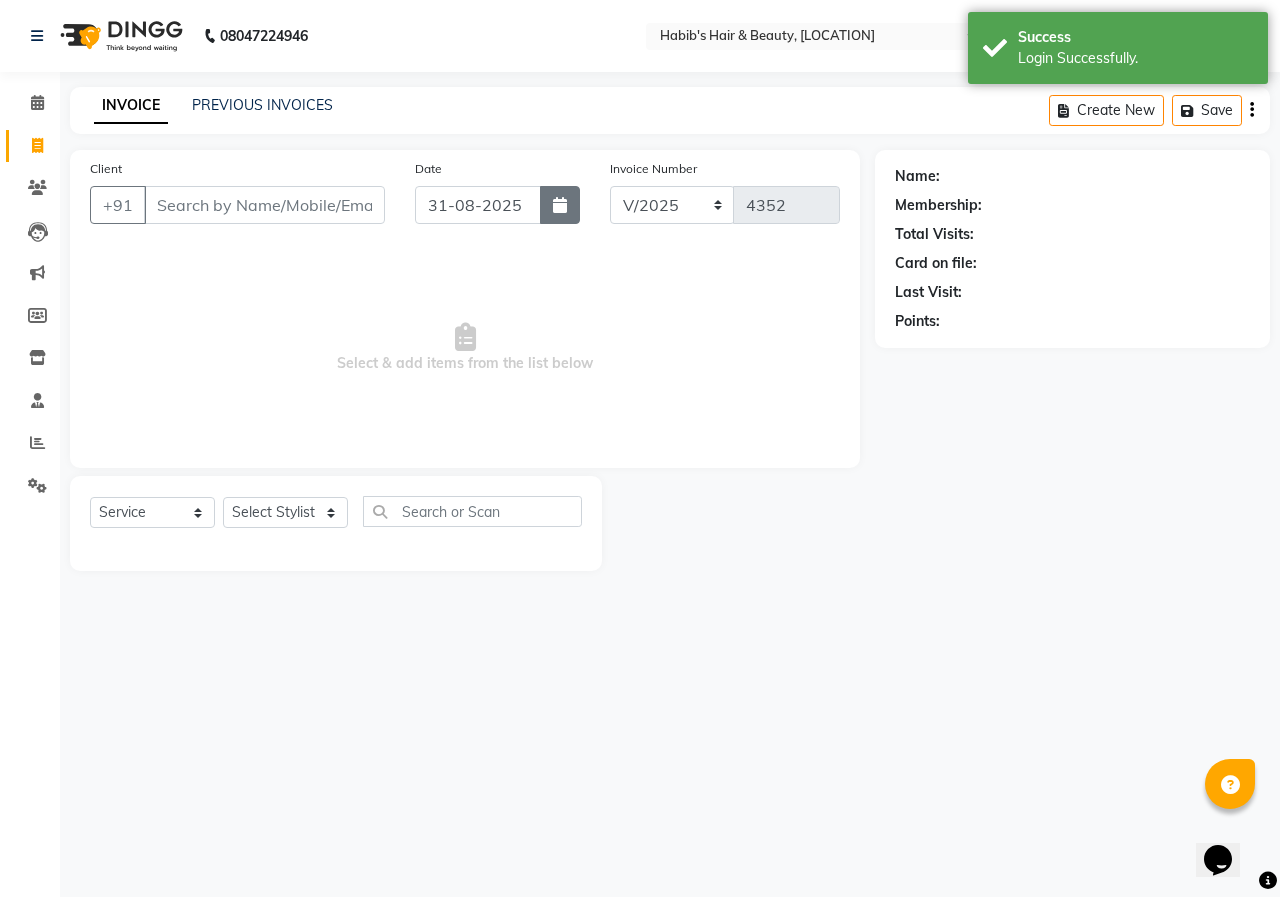 click 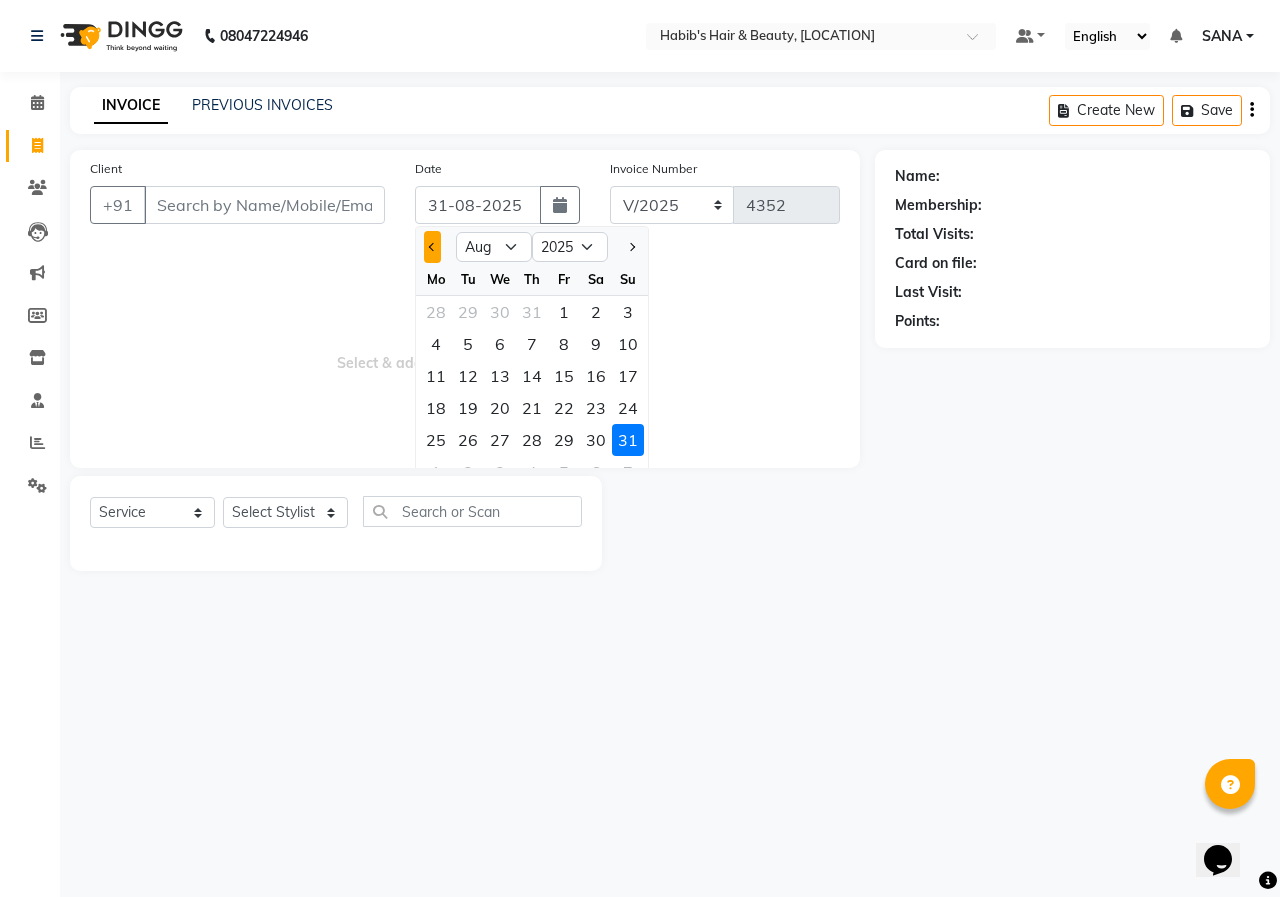 click 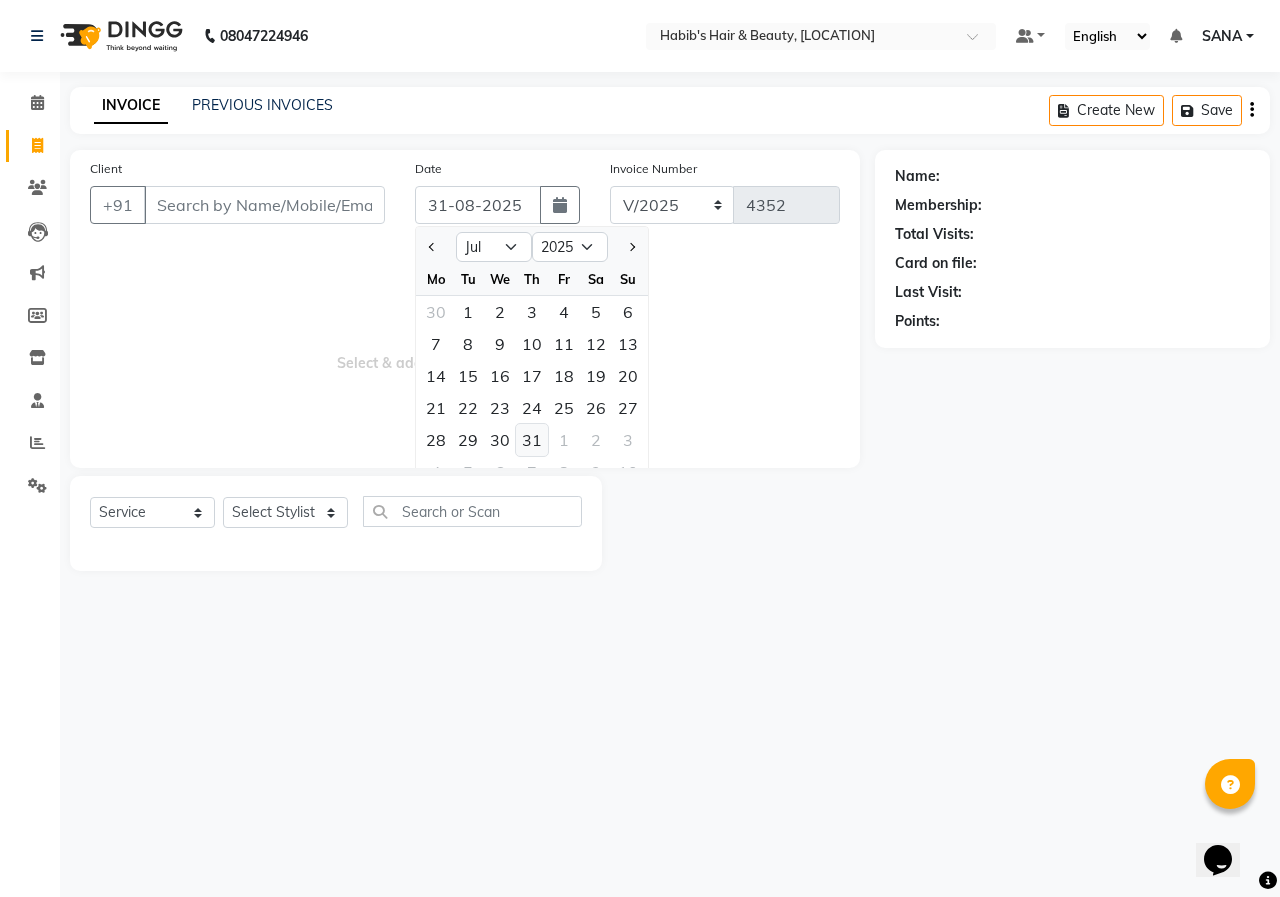 click on "31" 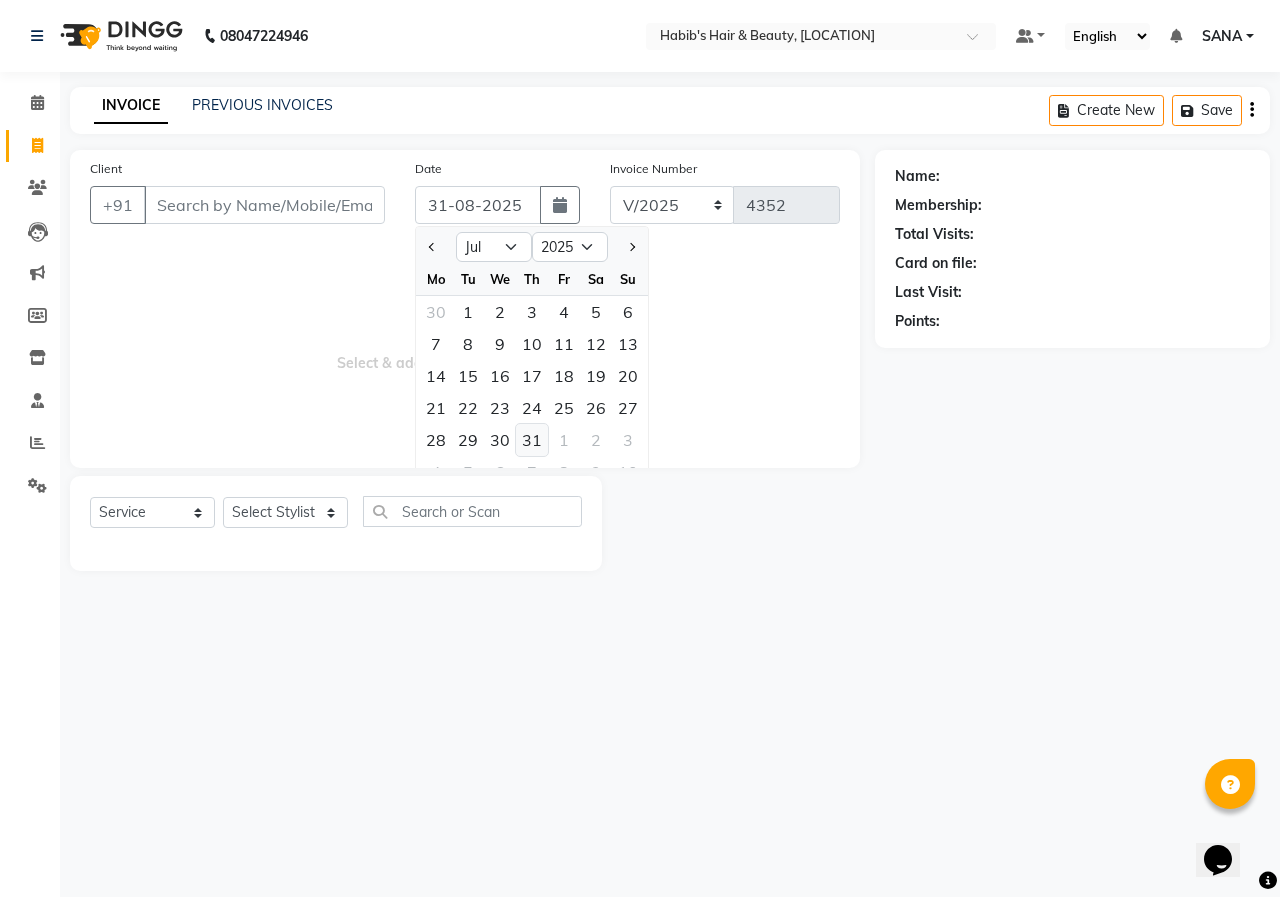 type on "31-07-2025" 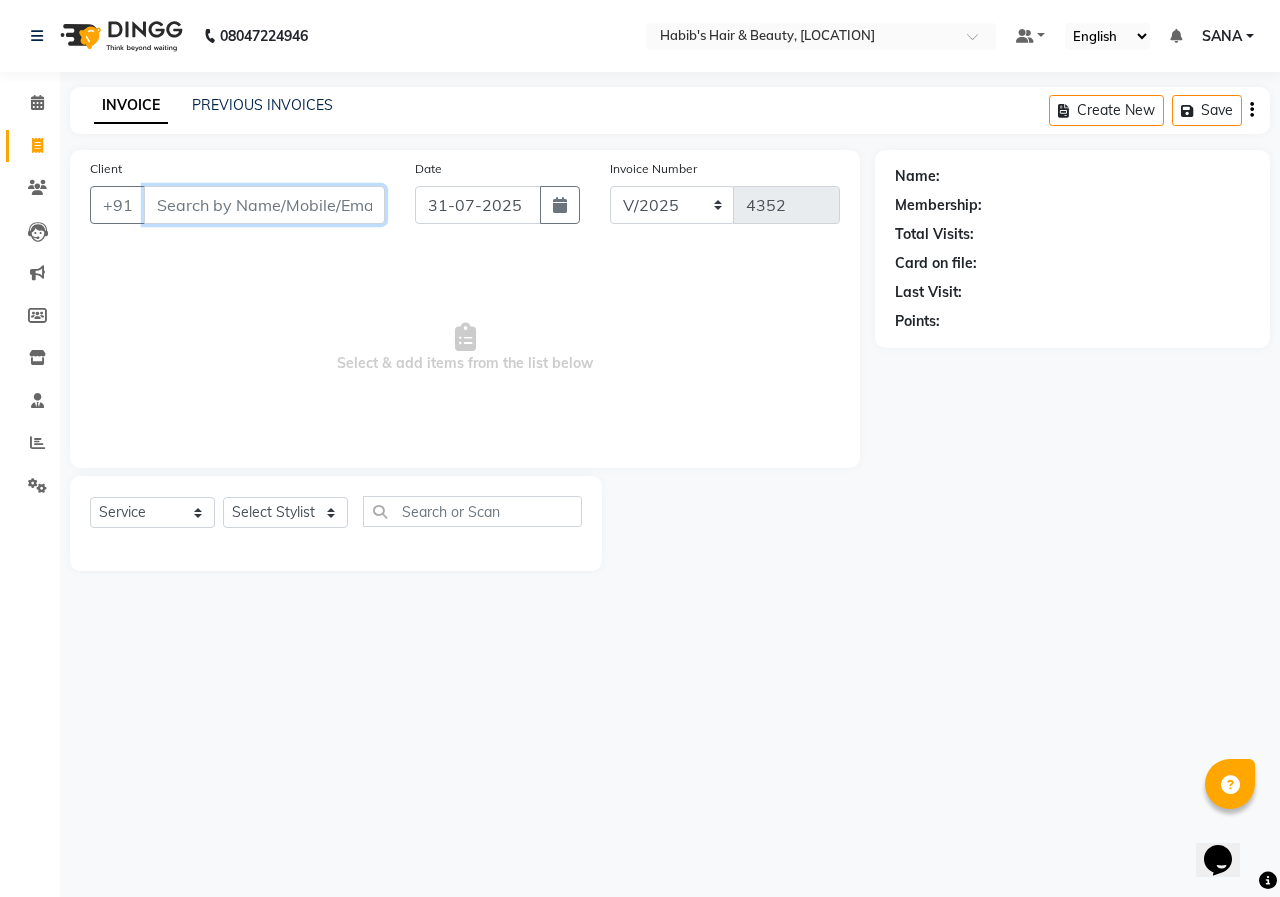 click on "Client" at bounding box center [264, 205] 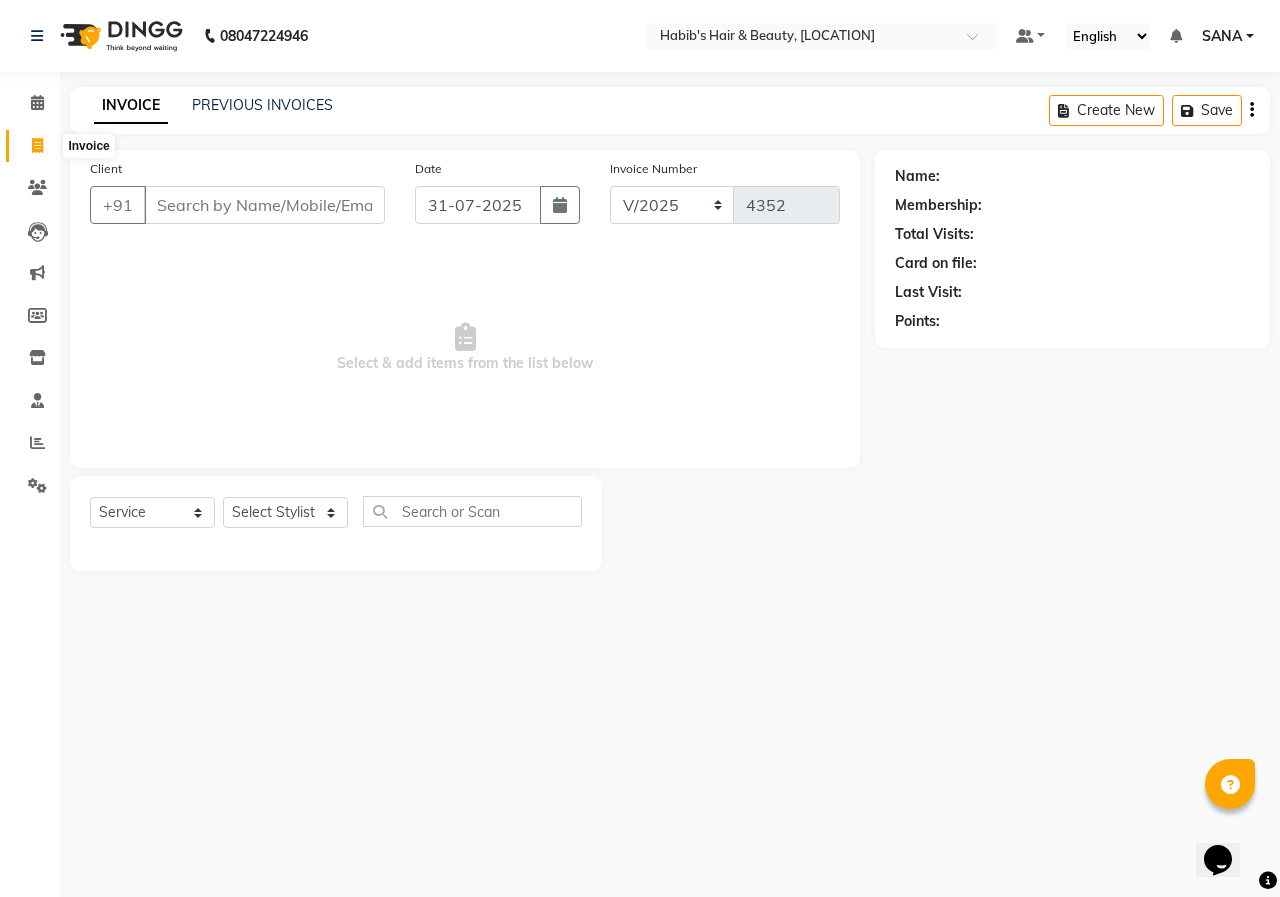 click 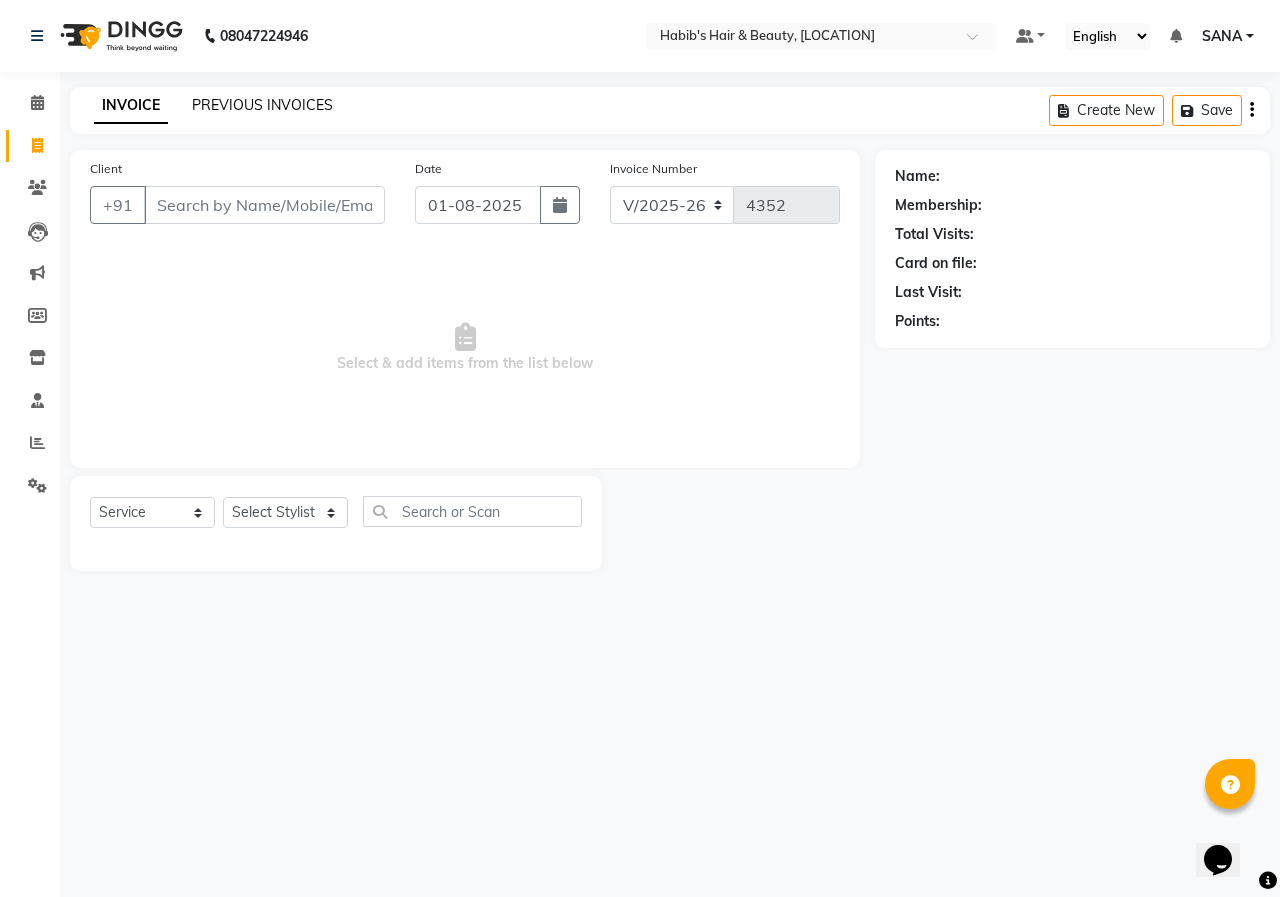 click on "PREVIOUS INVOICES" 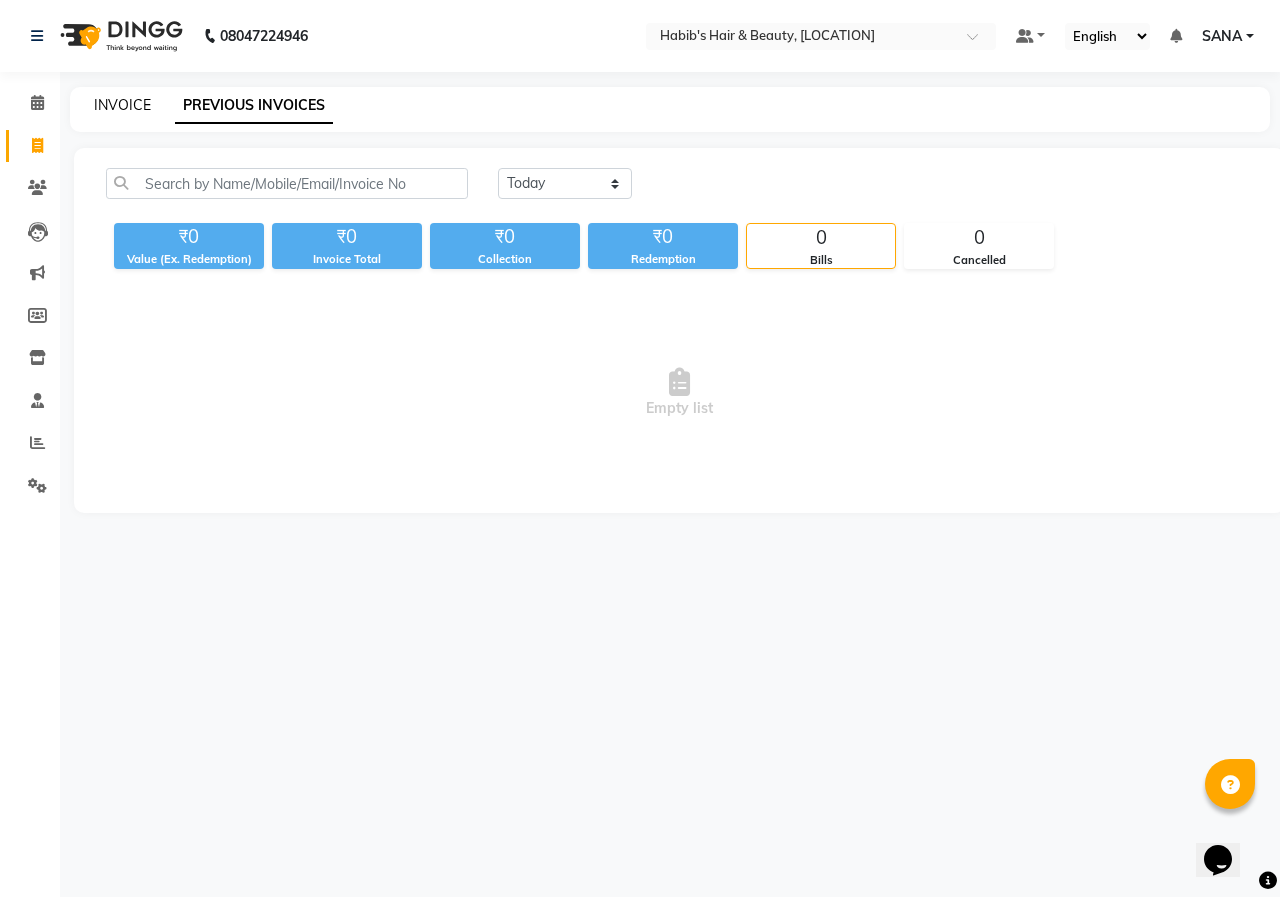 click on "INVOICE" 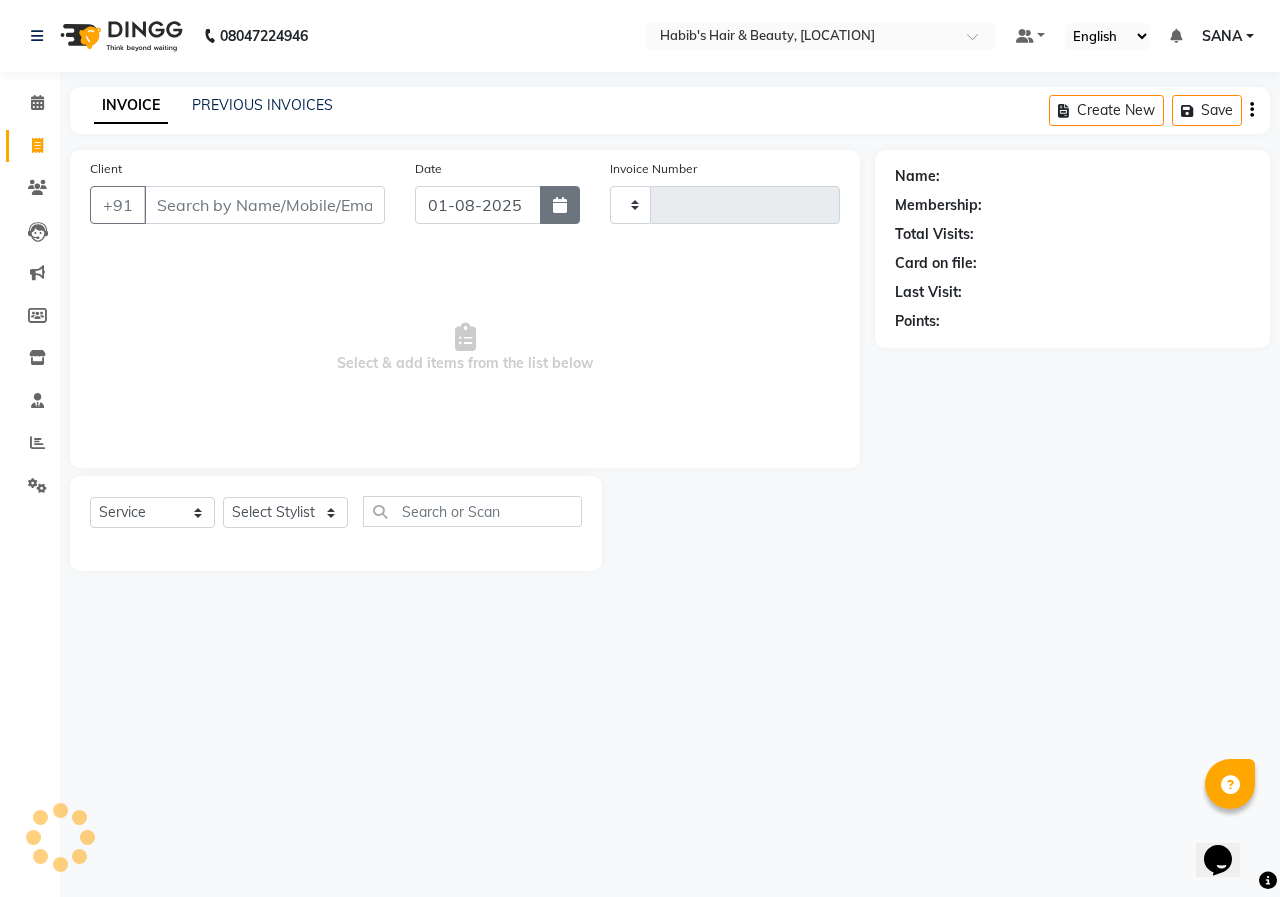 type on "4352" 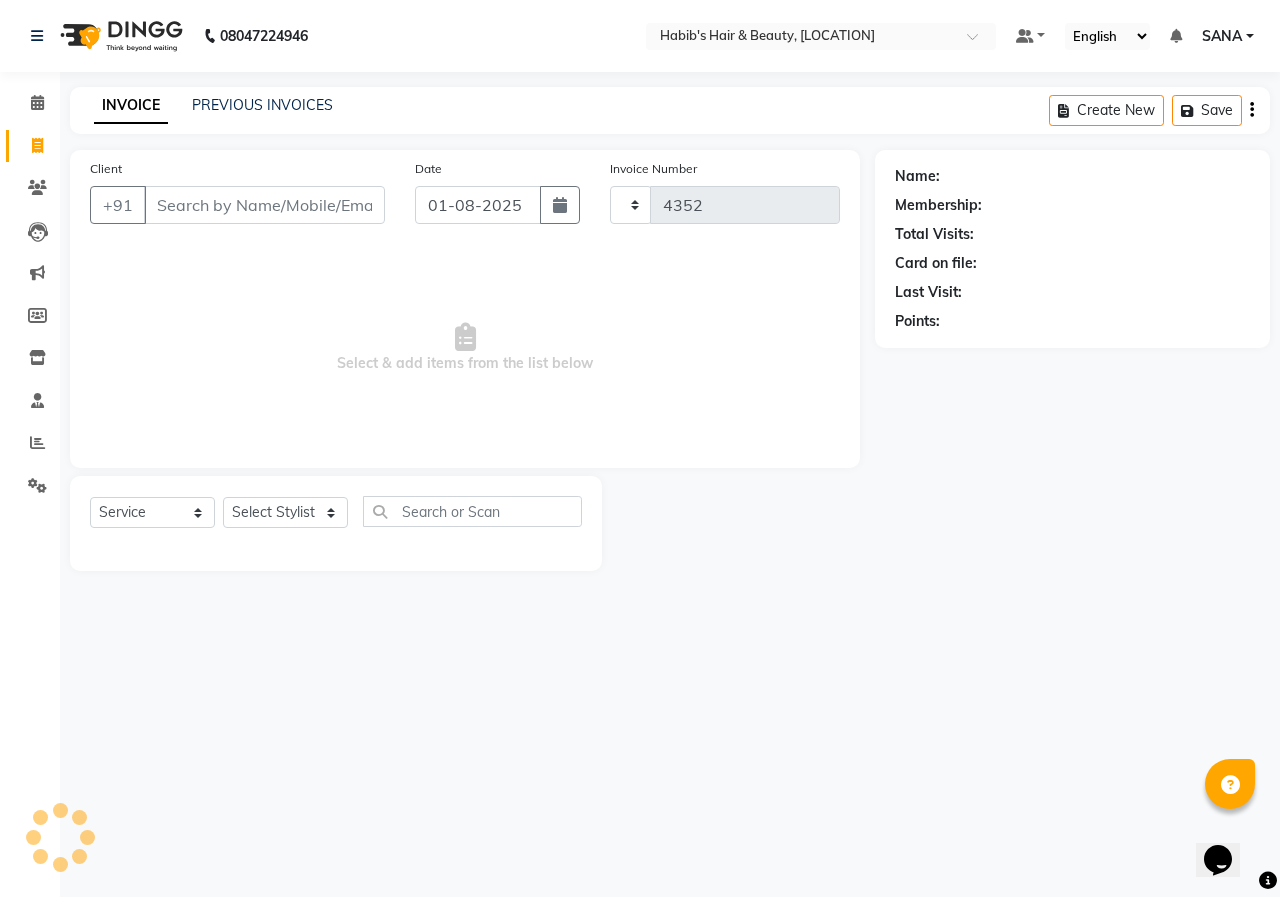 select on "3952" 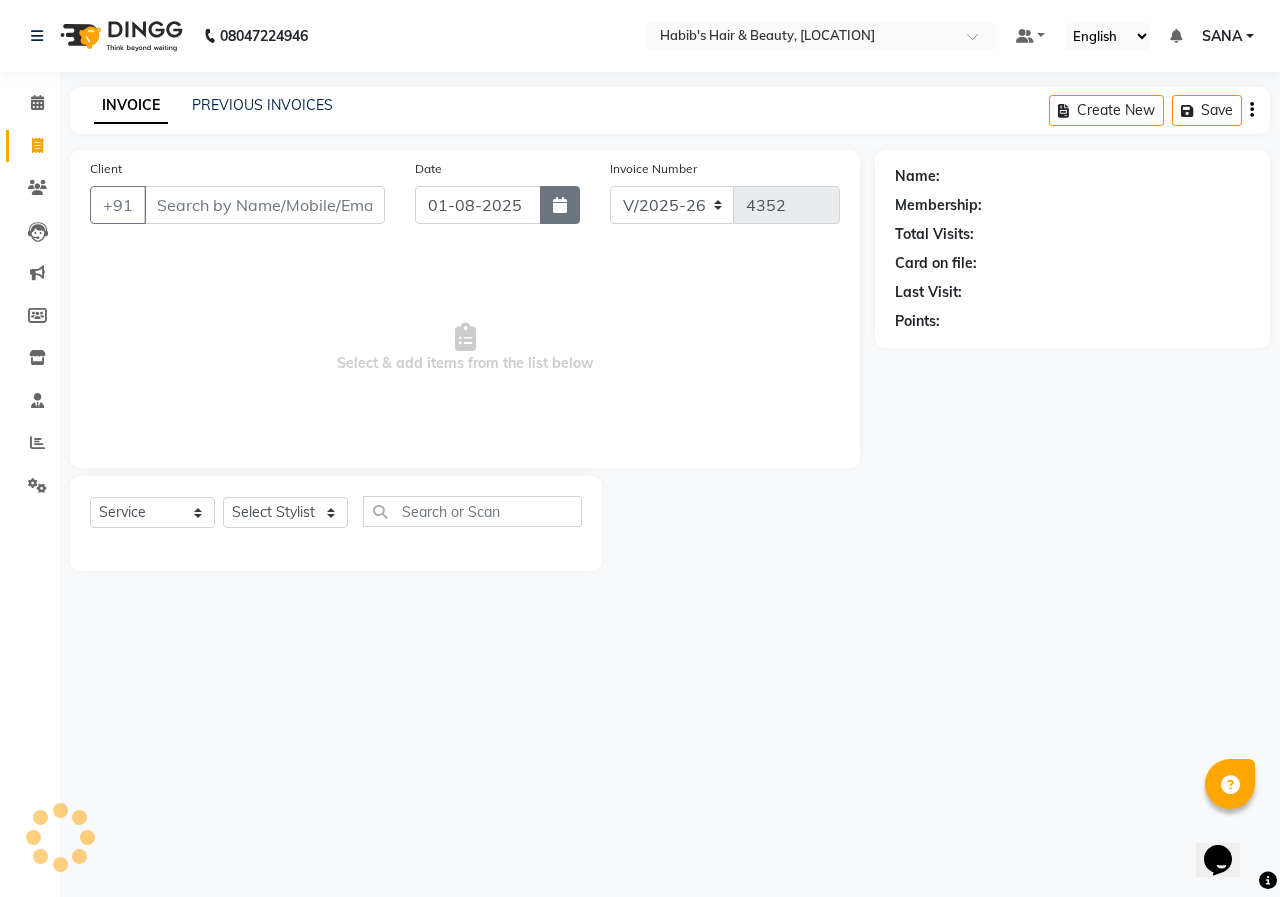 click 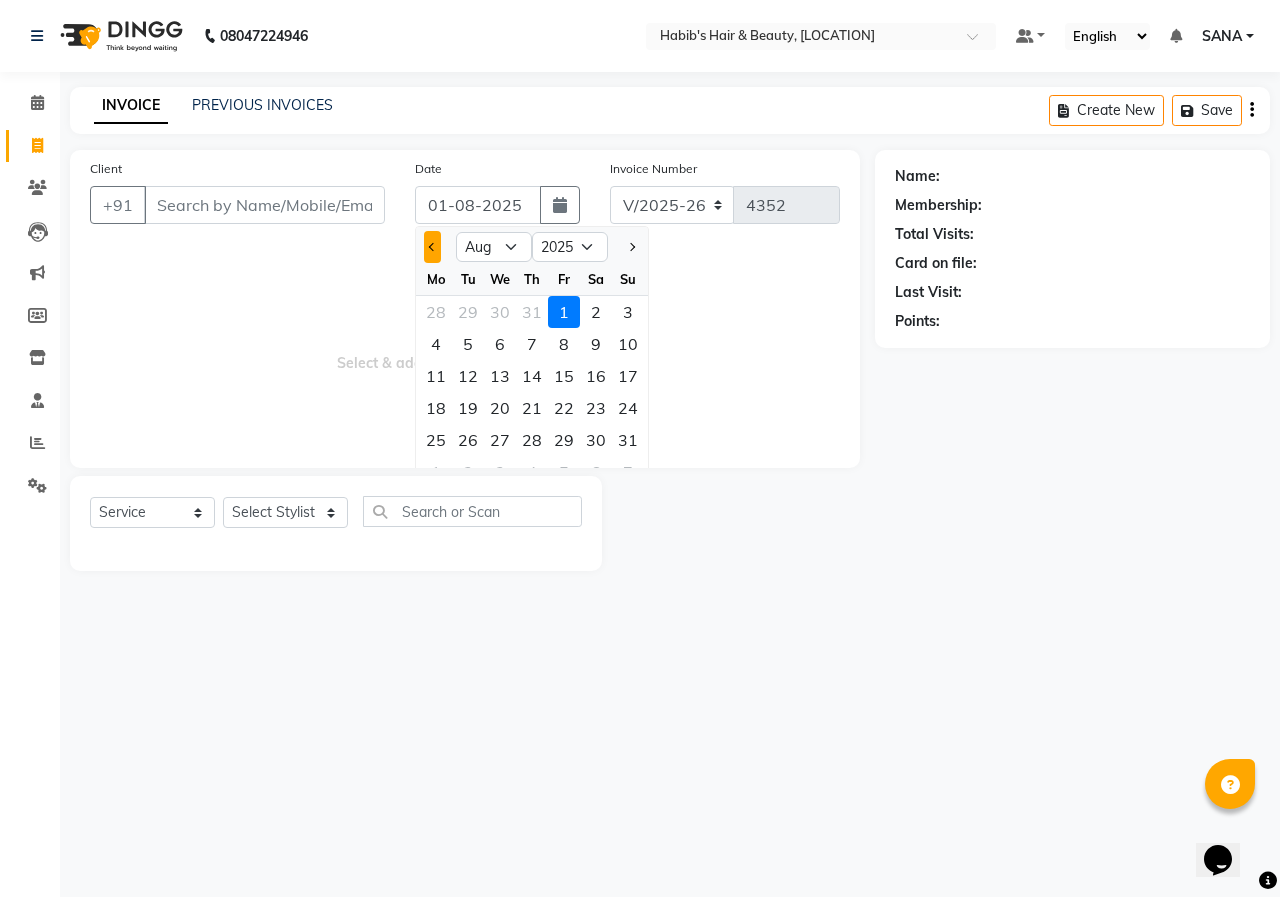 click 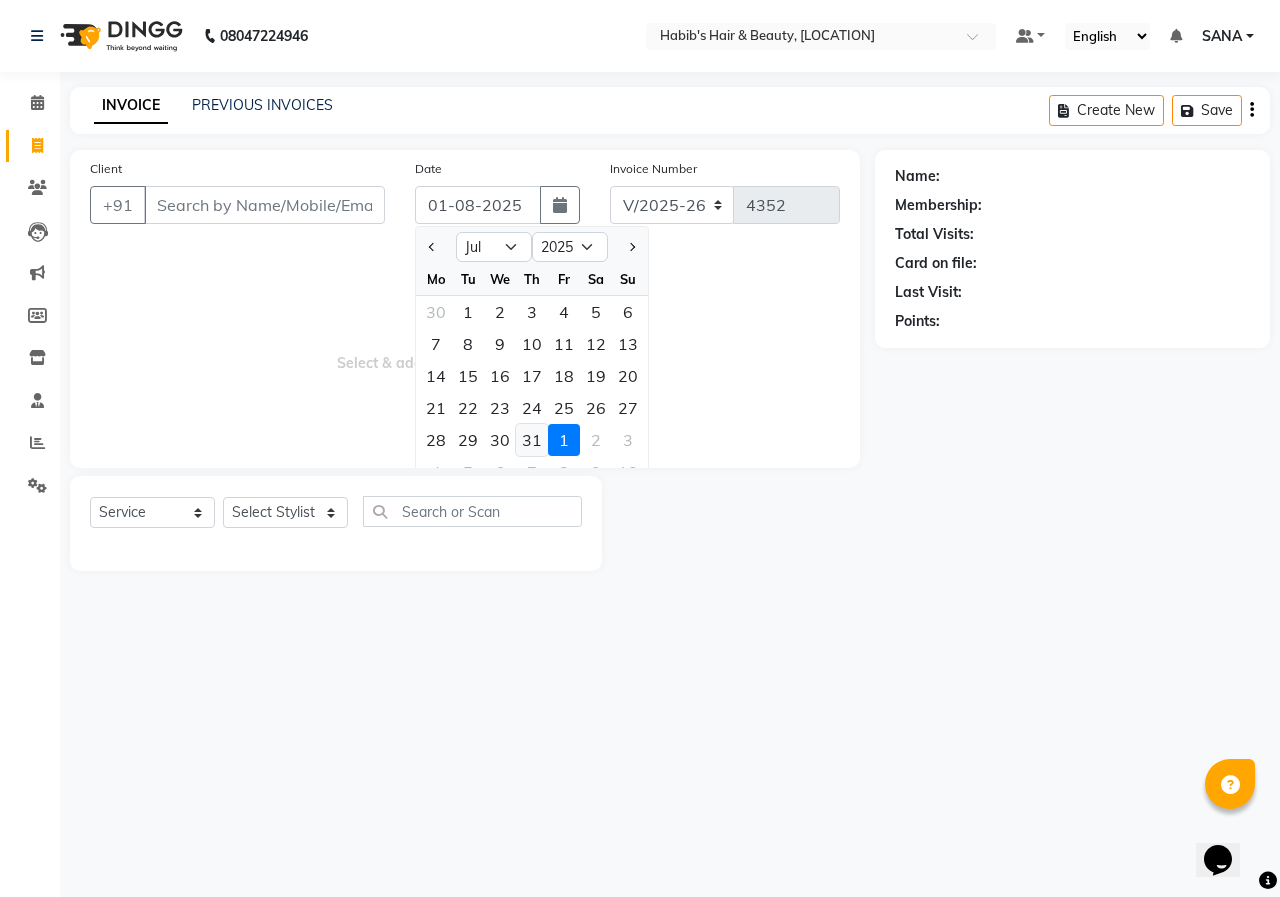 click on "31" 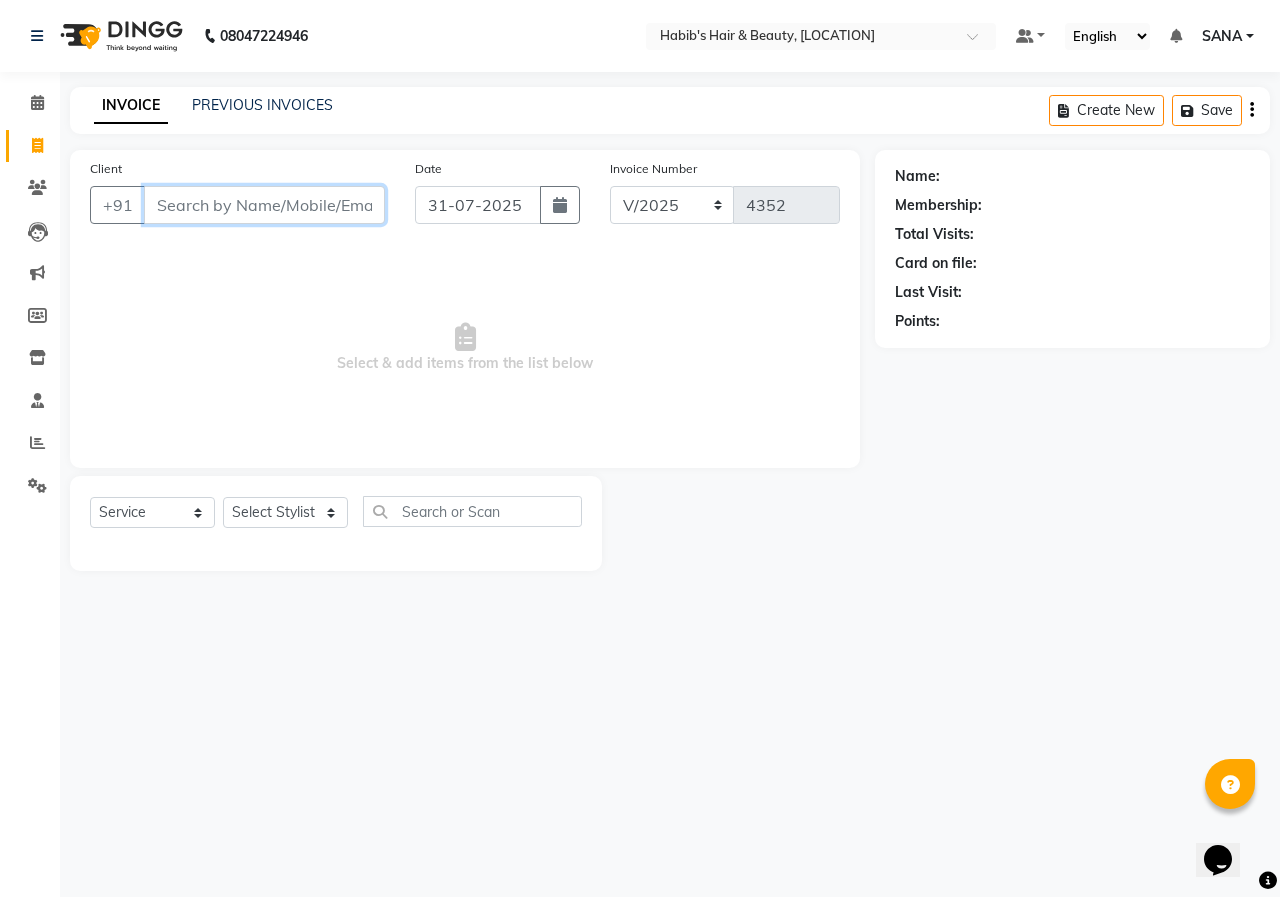 click on "Client" at bounding box center (264, 205) 